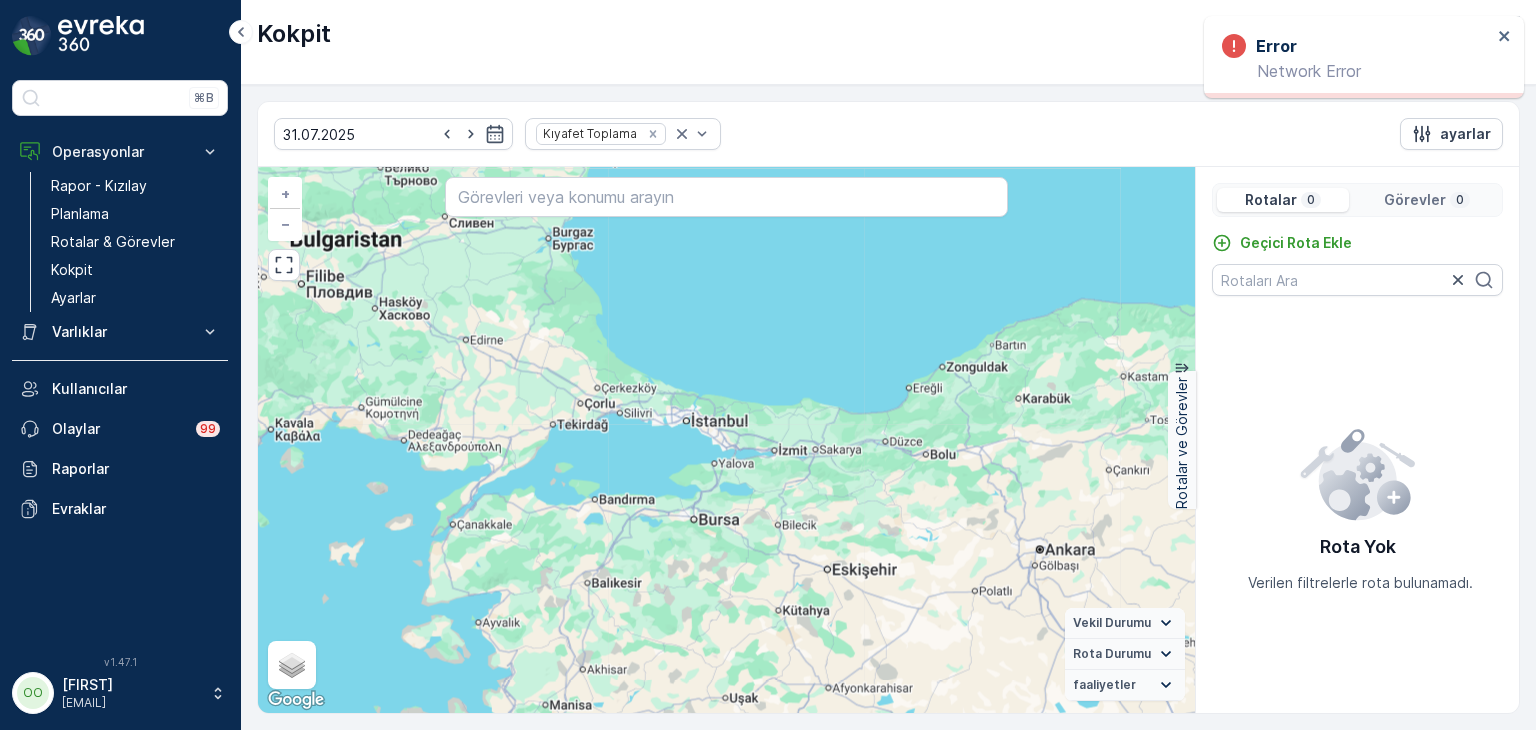 scroll, scrollTop: 0, scrollLeft: 0, axis: both 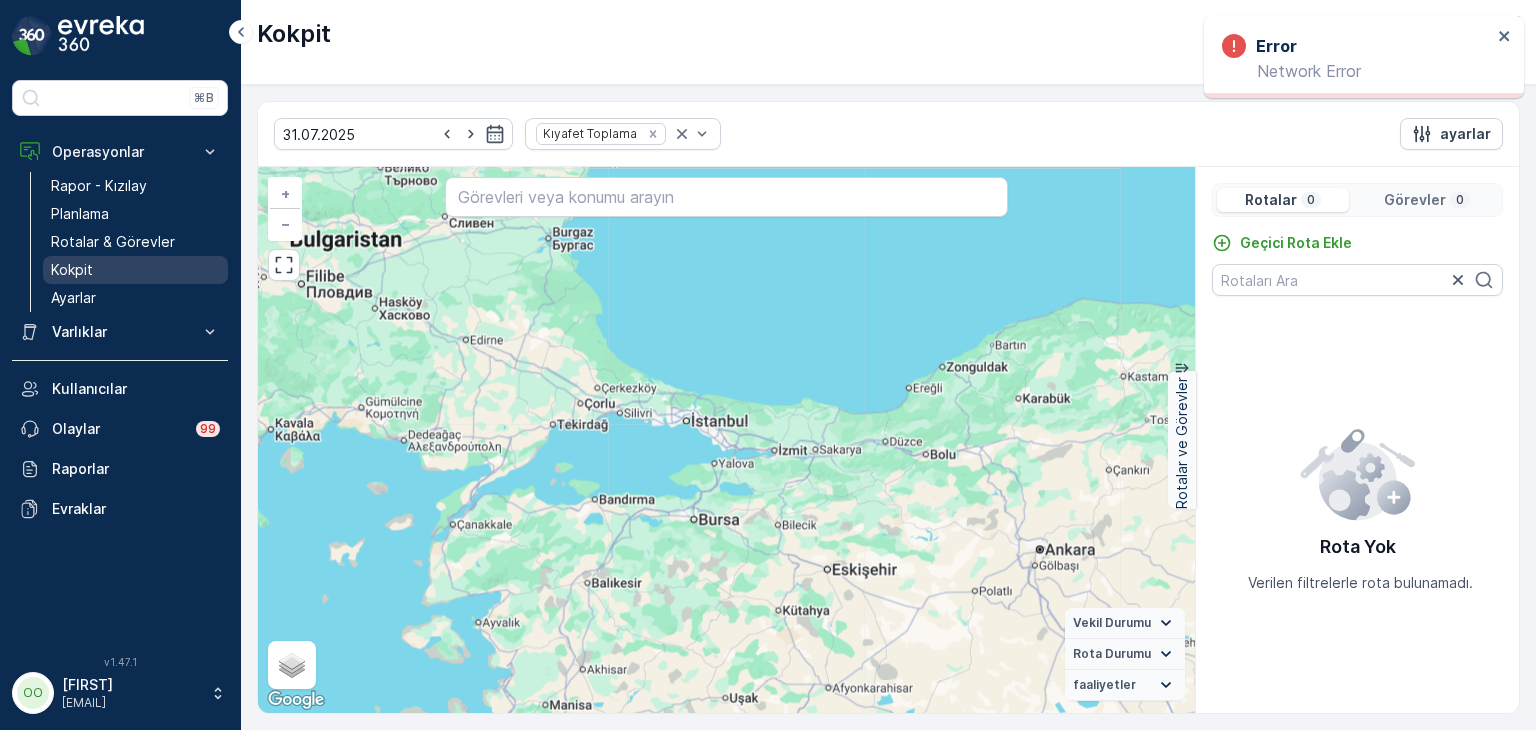click on "Kokpit" at bounding box center (135, 270) 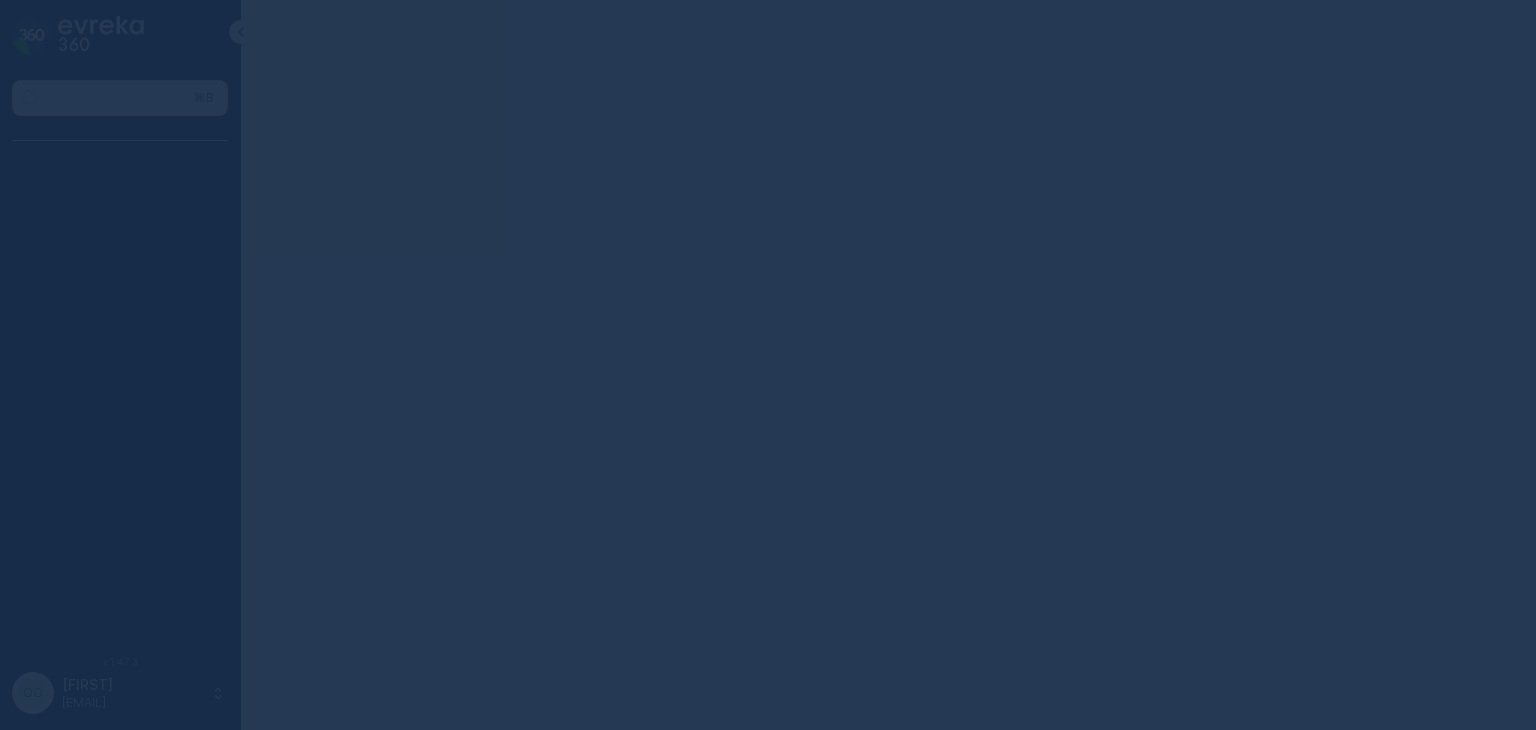 scroll, scrollTop: 0, scrollLeft: 0, axis: both 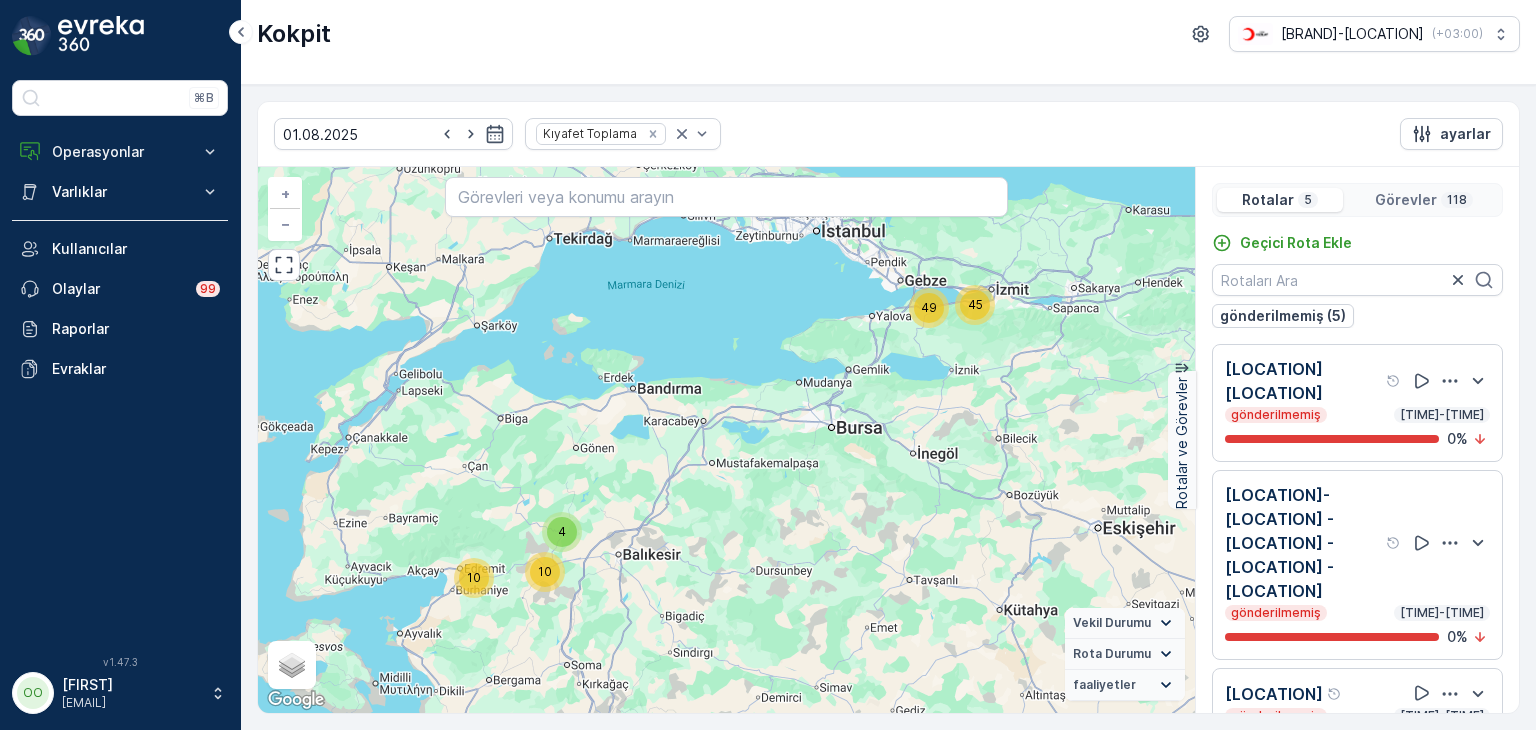 click 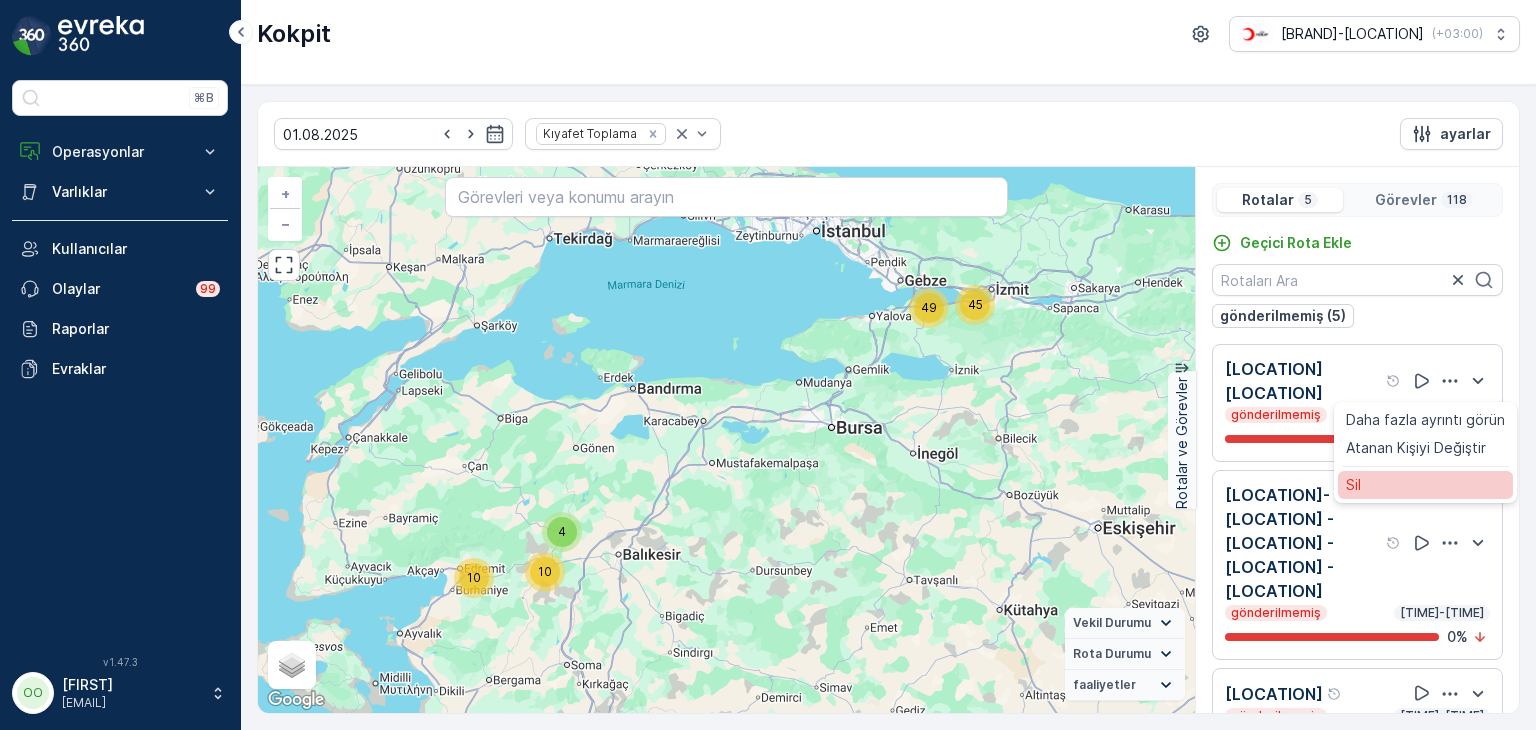 click on "Sil" at bounding box center [1425, 485] 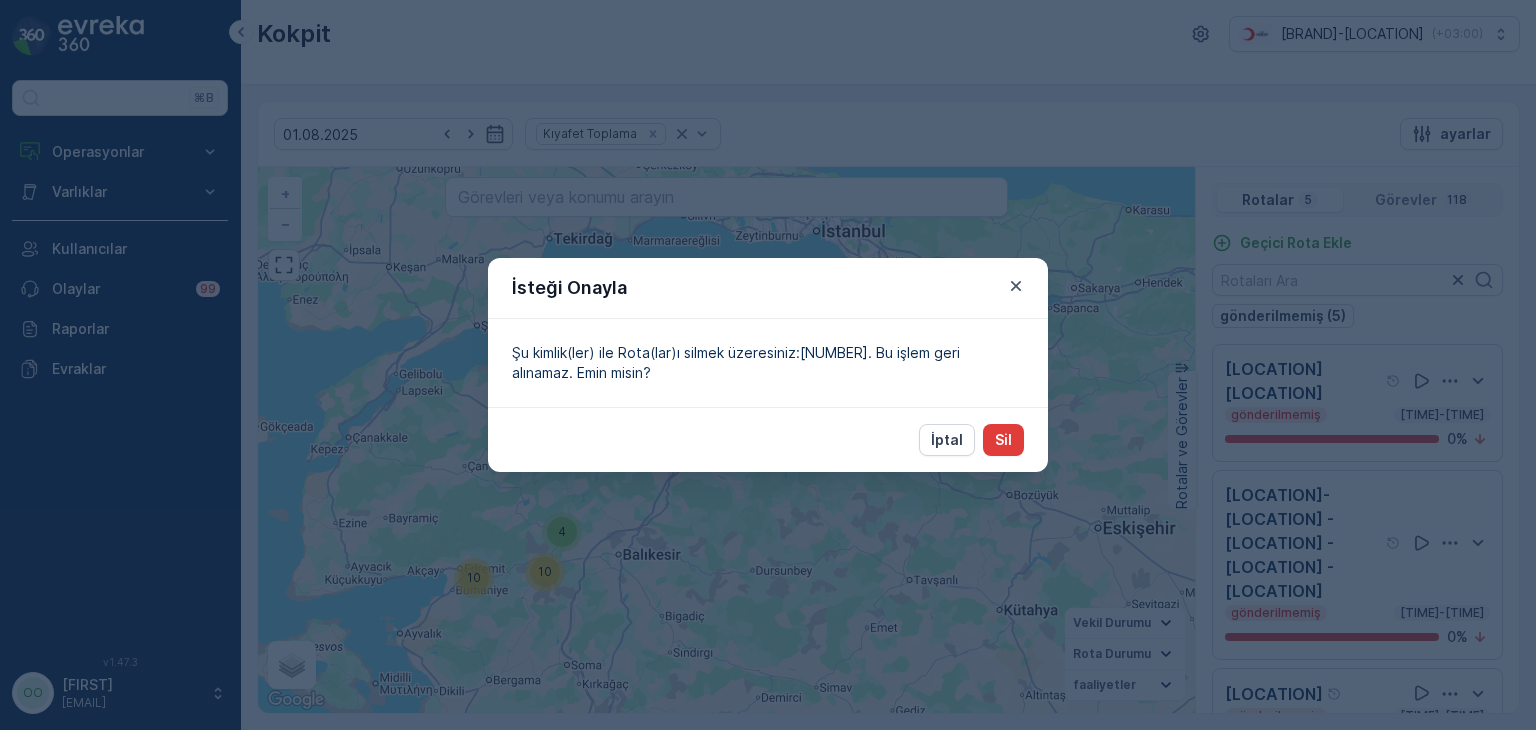 click on "Sil" at bounding box center (1003, 440) 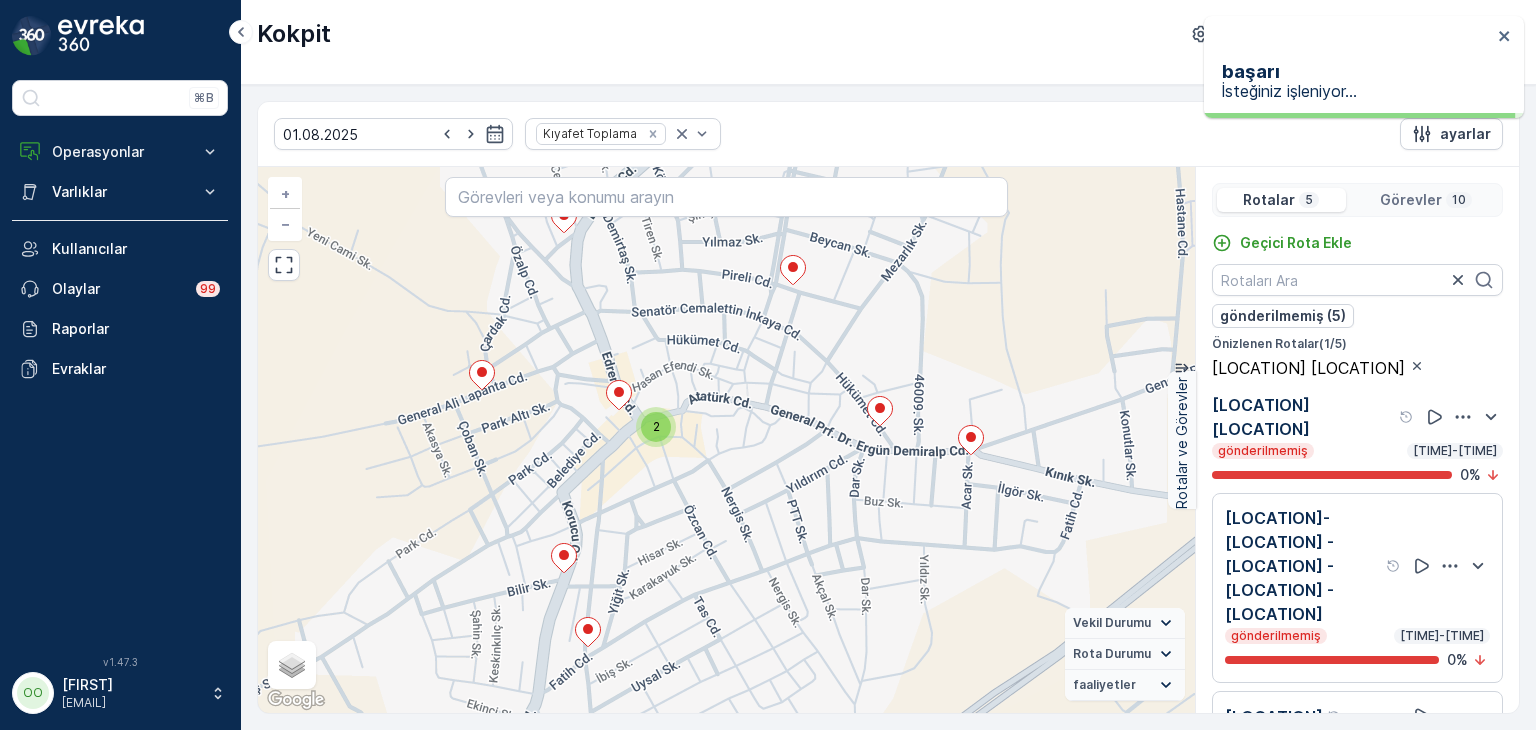click 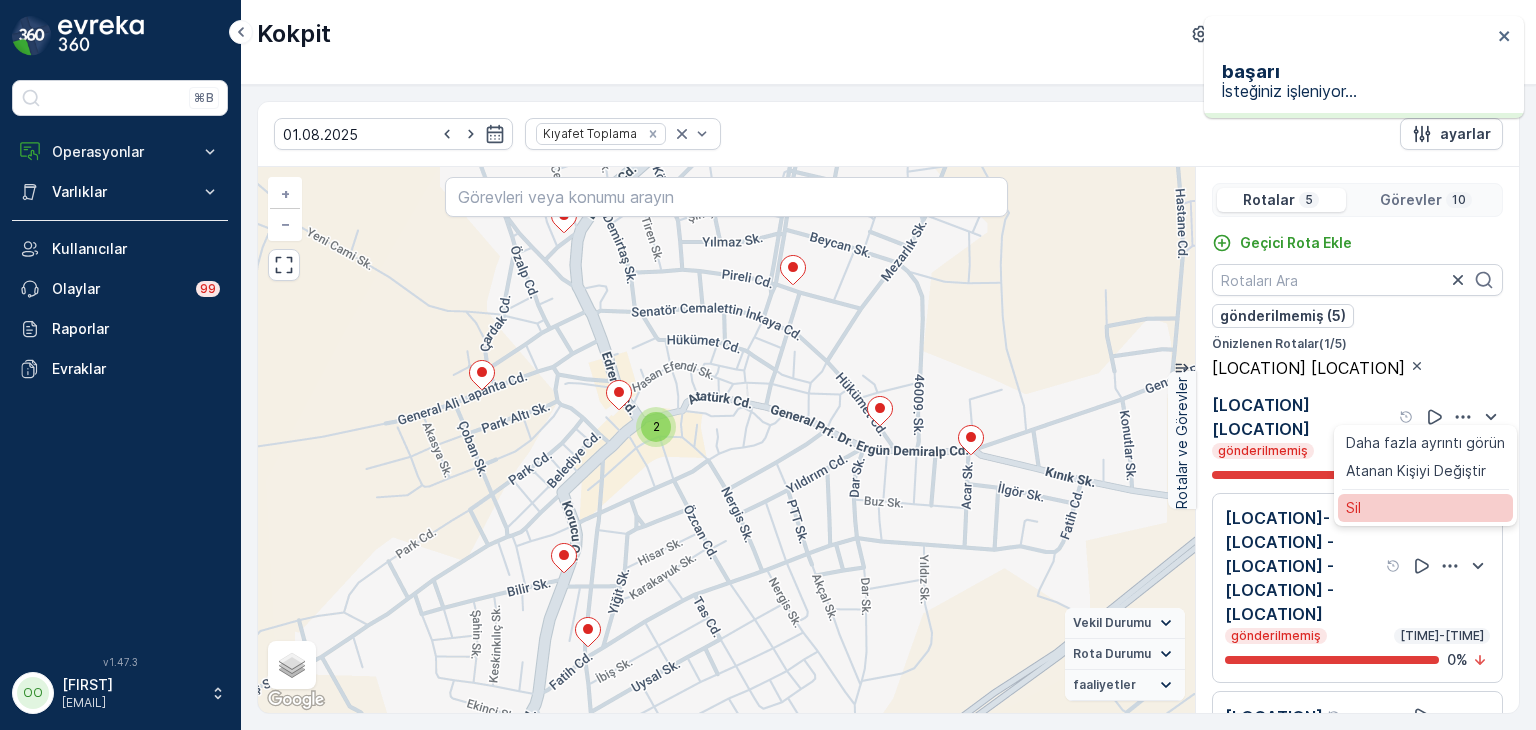 click on "Sil" at bounding box center (1425, 508) 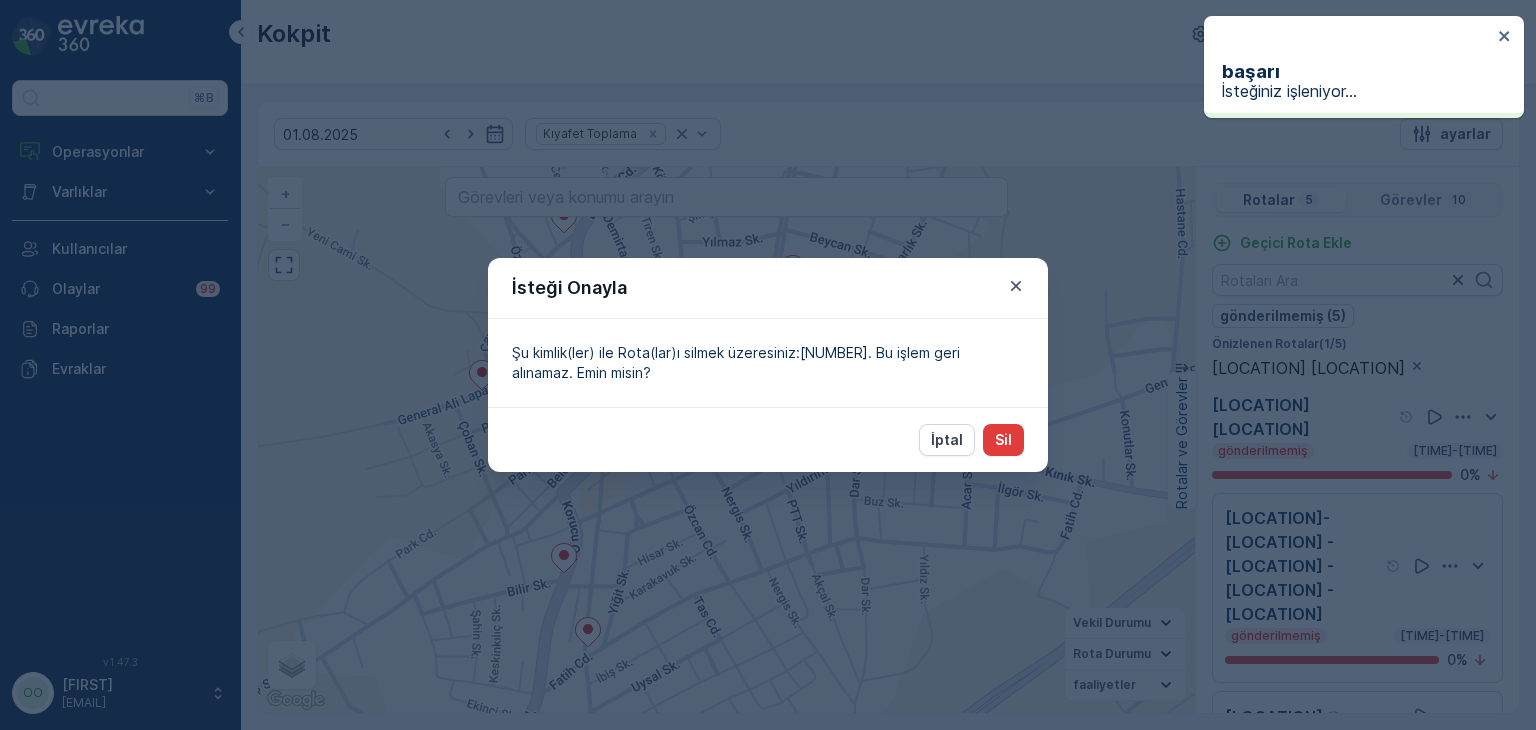 click on "Sil" at bounding box center (1003, 440) 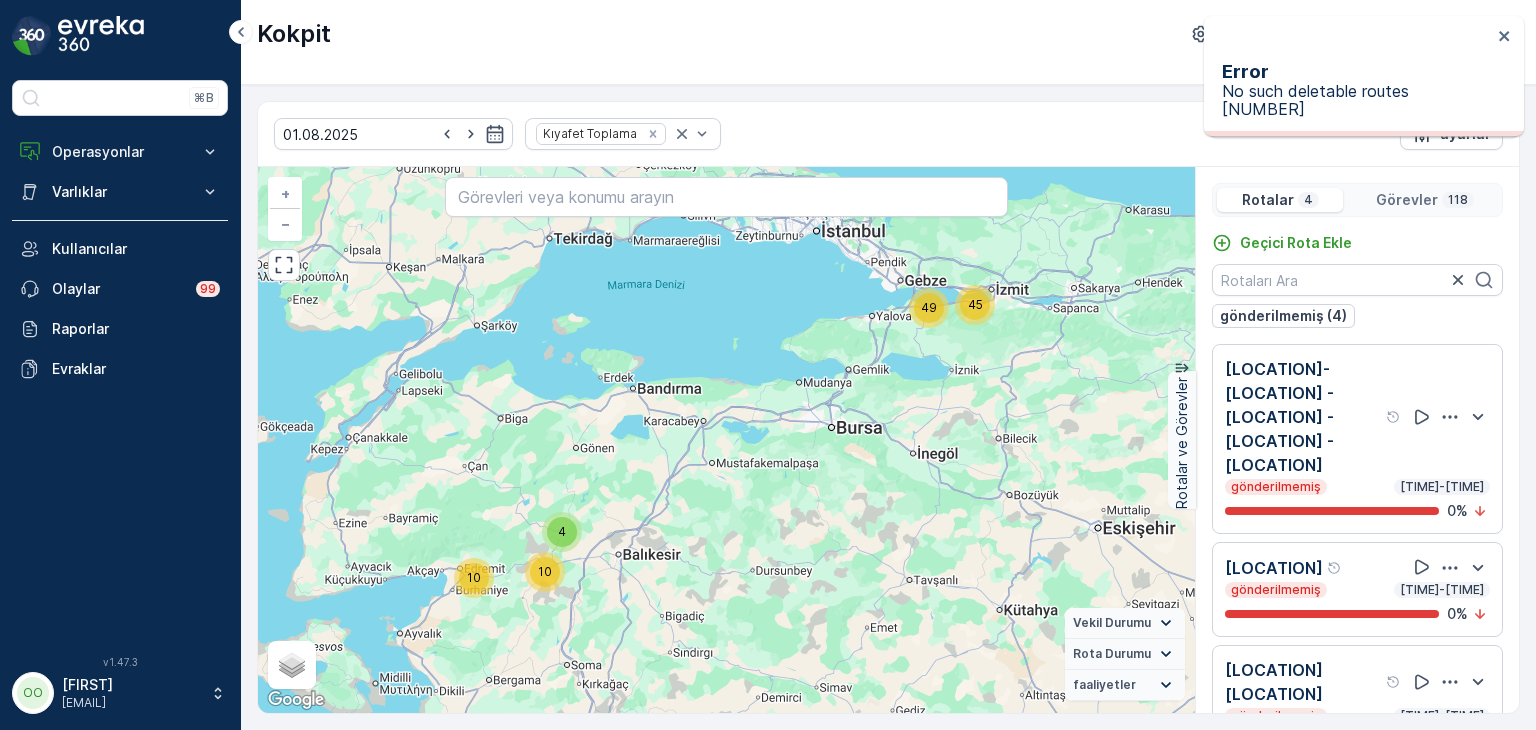 click 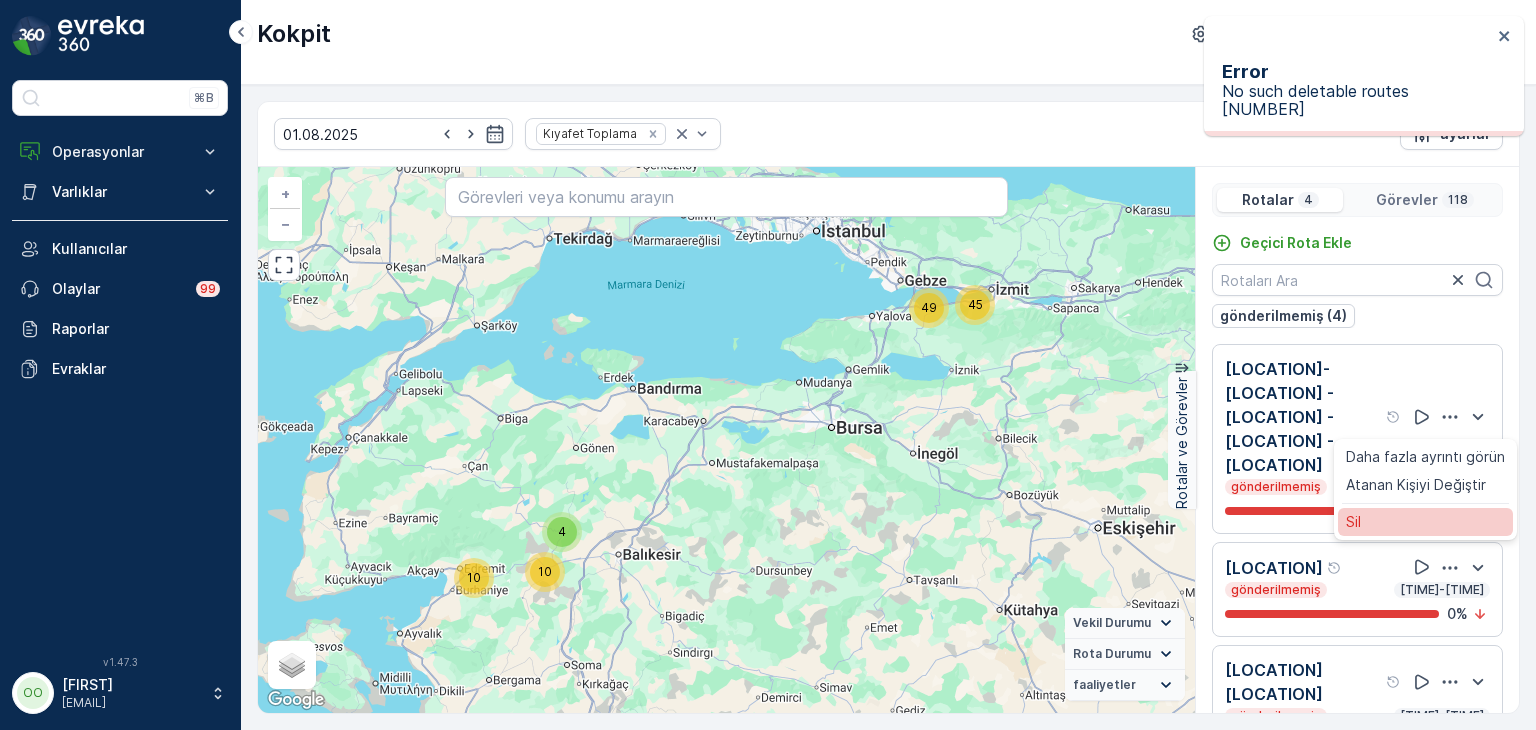 click on "Sil" at bounding box center [1353, 522] 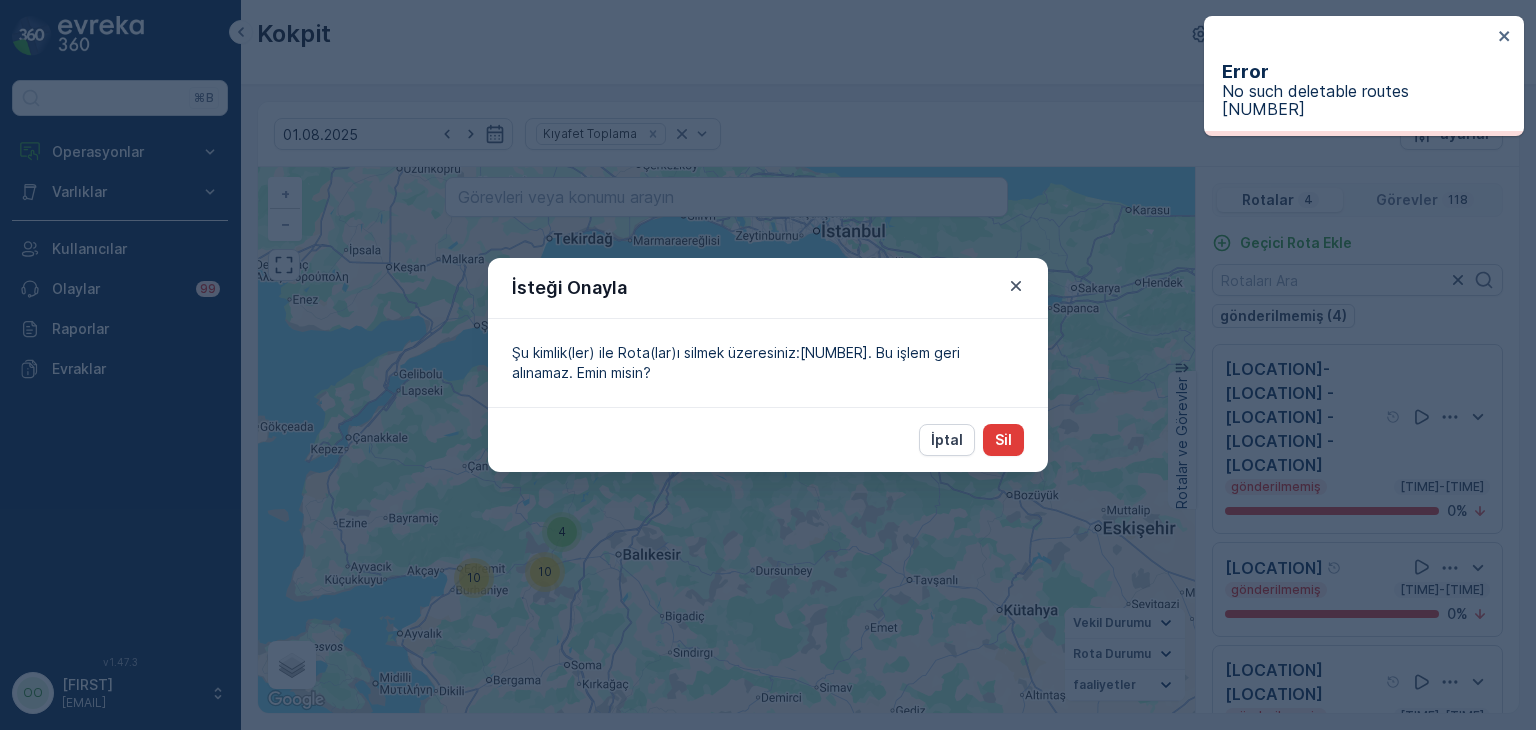 click on "Sil" at bounding box center [1003, 440] 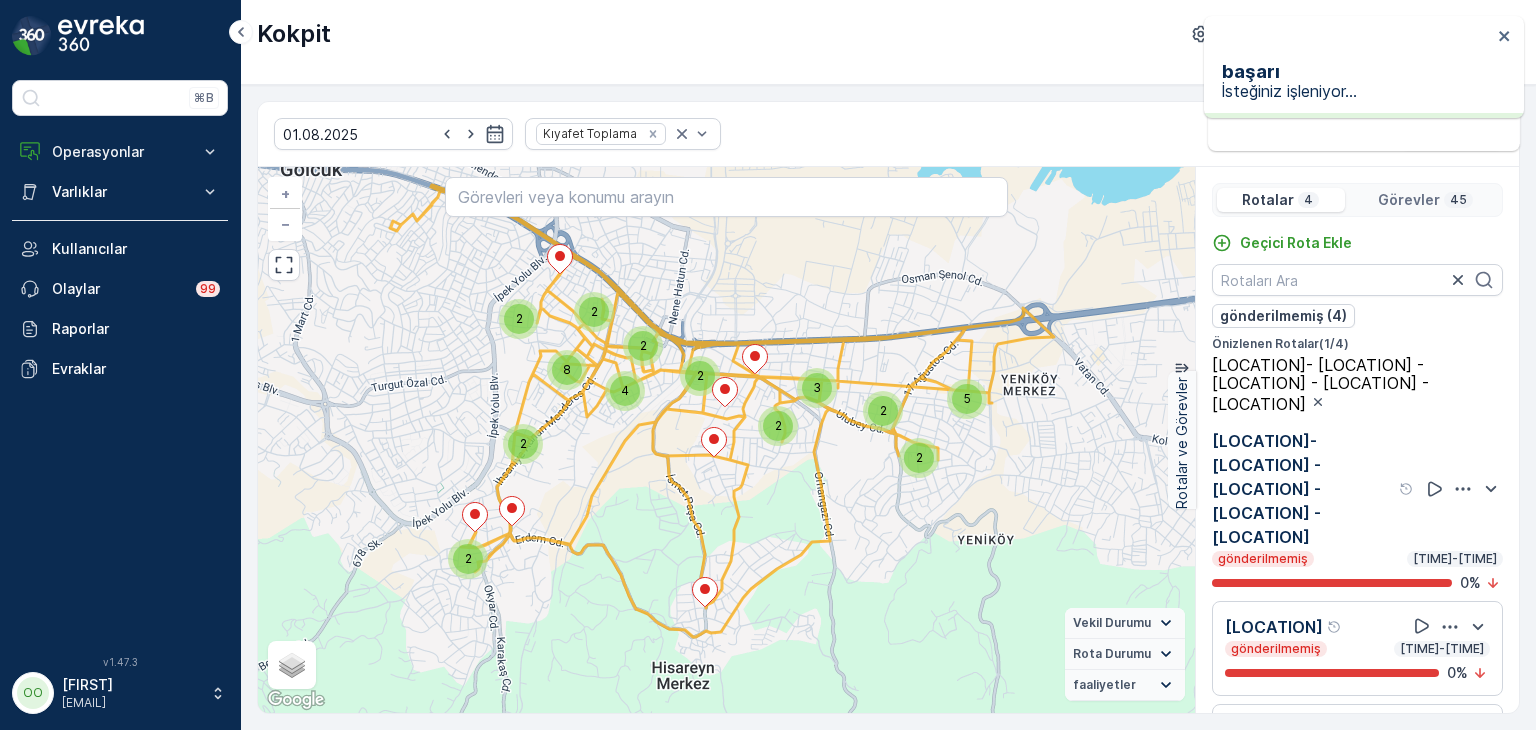 click 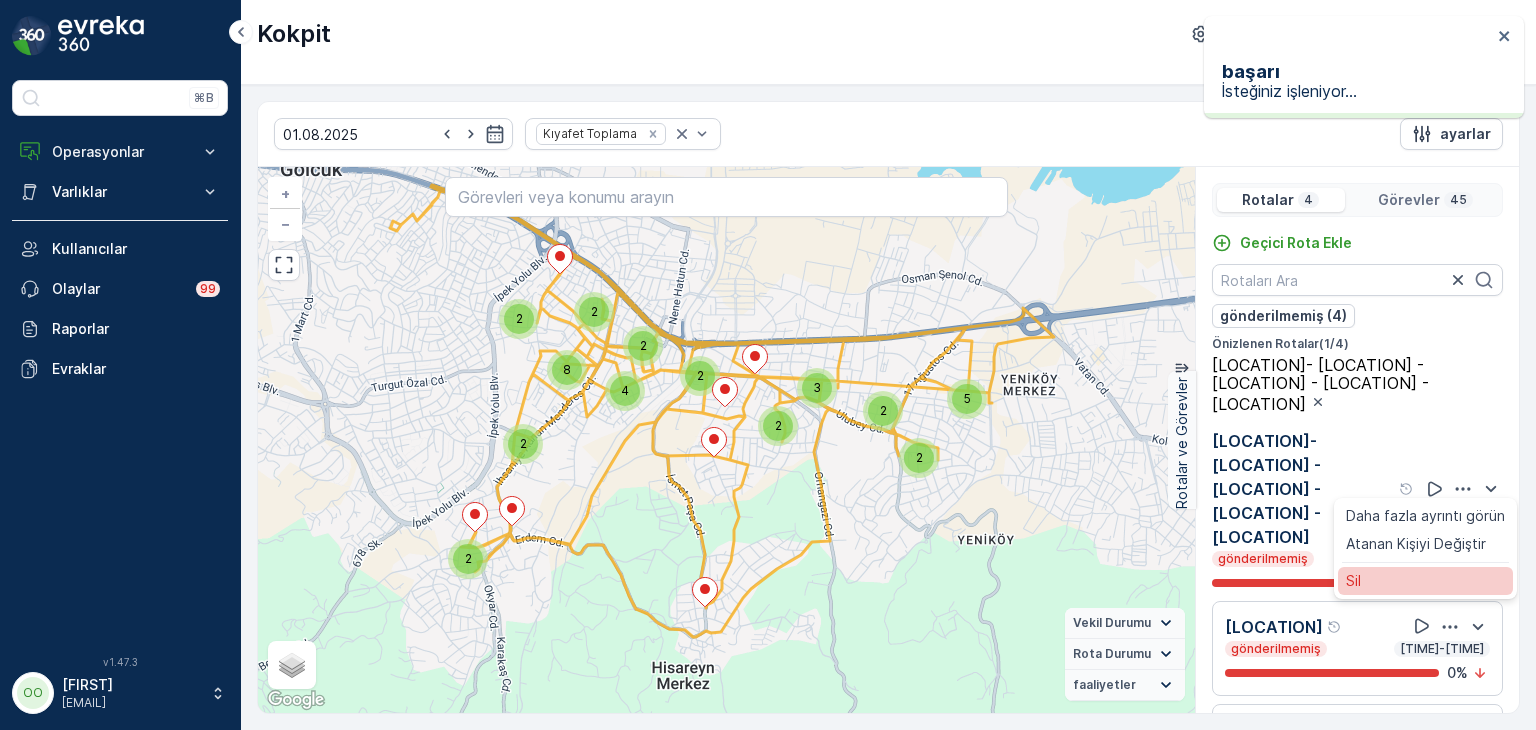 click on "Sil" at bounding box center [1425, 581] 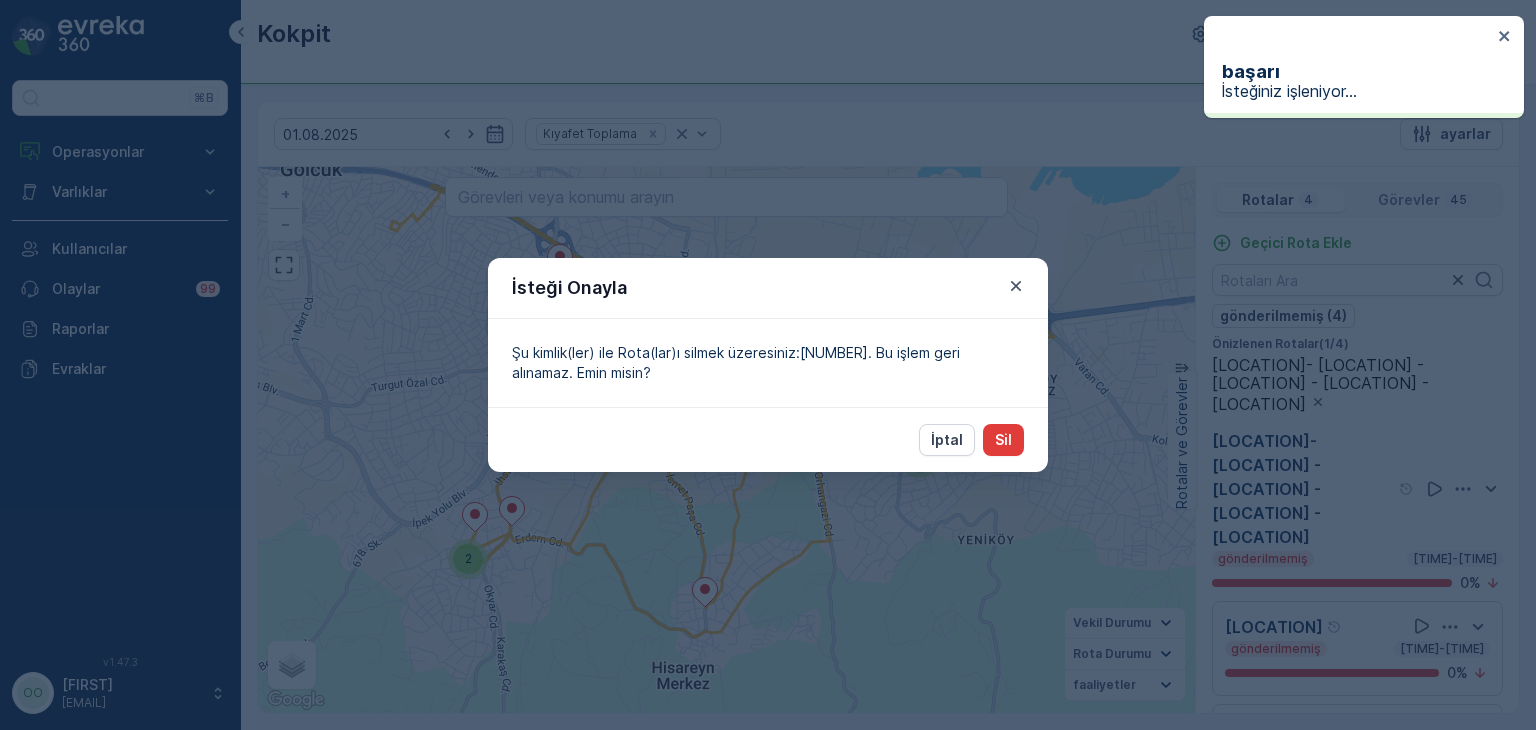 click on "Sil" at bounding box center (1003, 440) 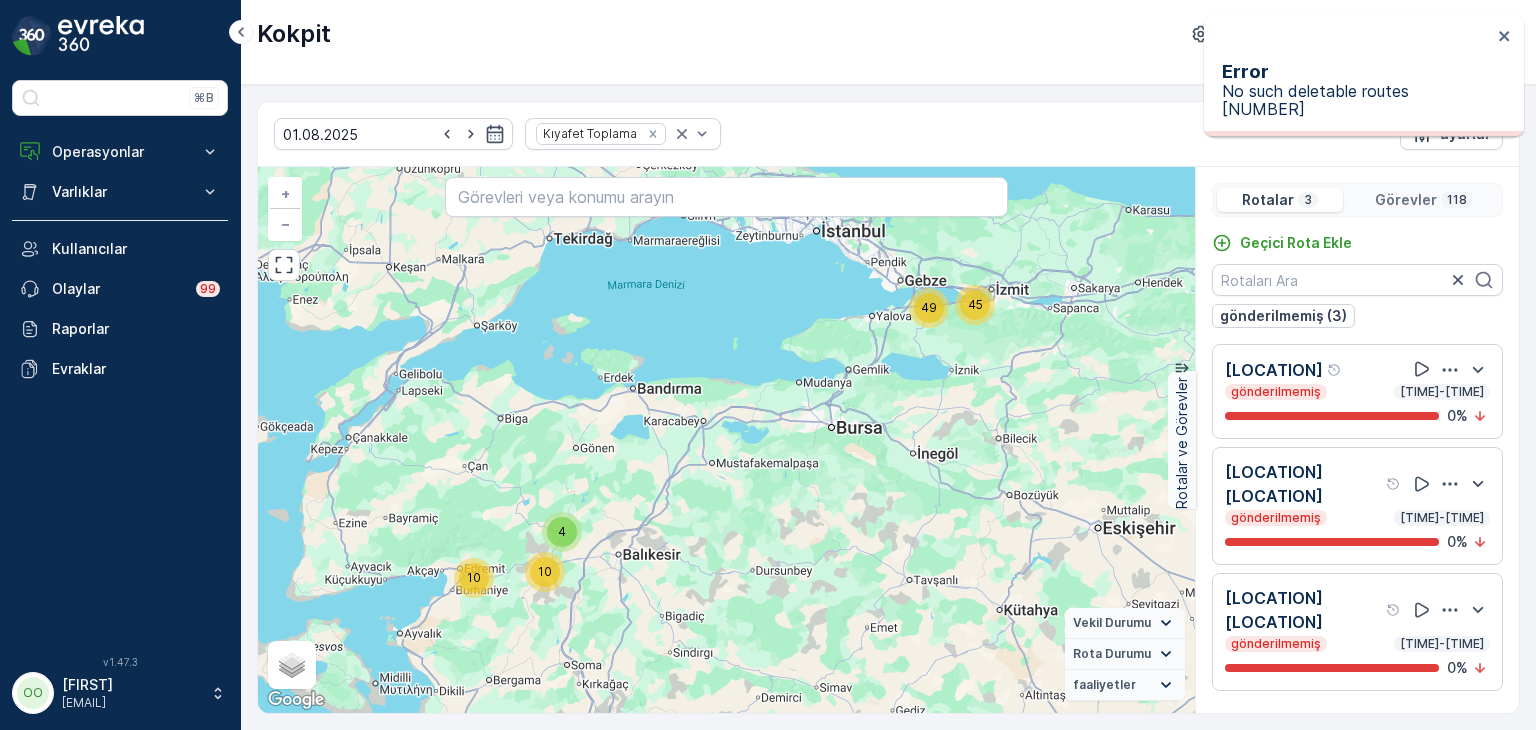 click 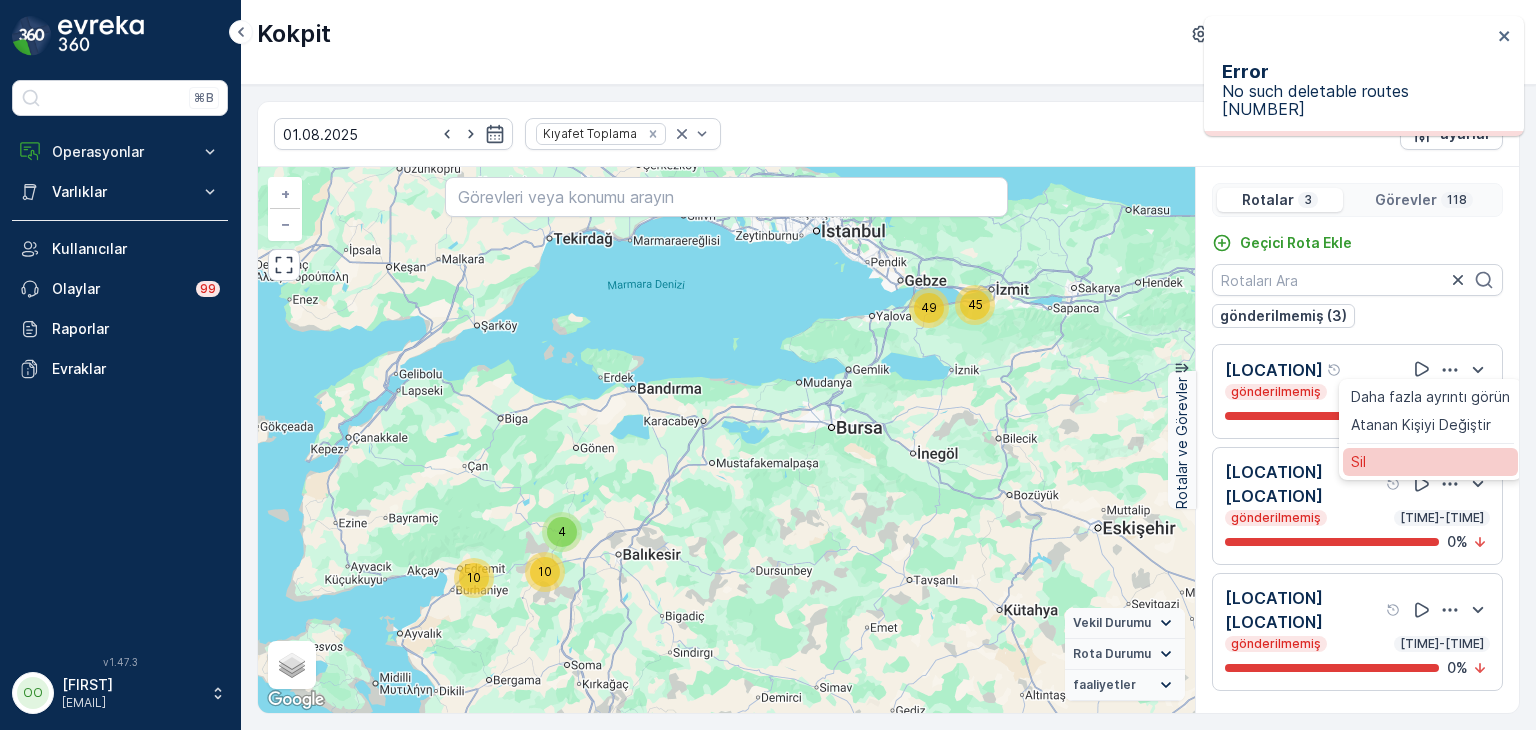 click on "Sil" at bounding box center [1430, 462] 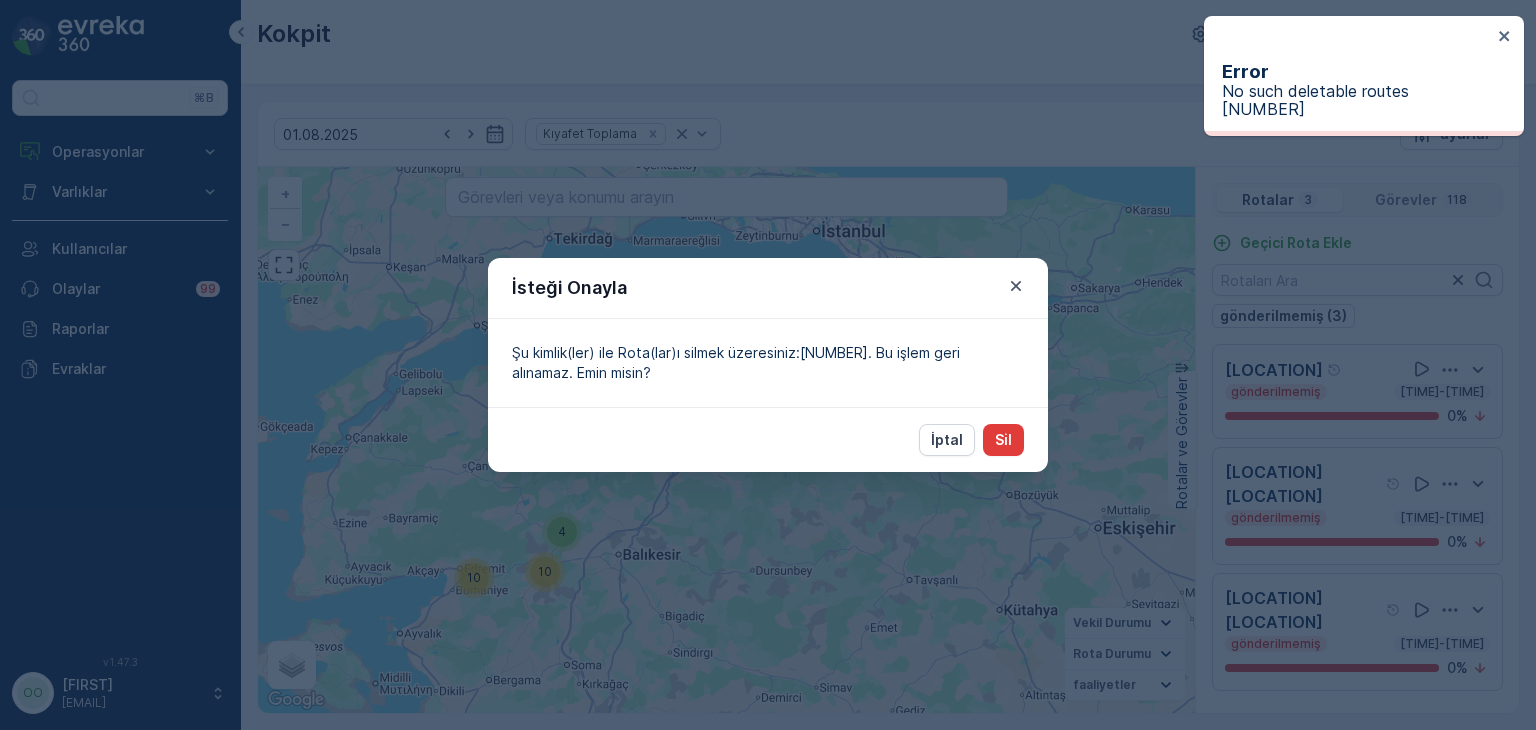 click on "Sil" at bounding box center [1003, 440] 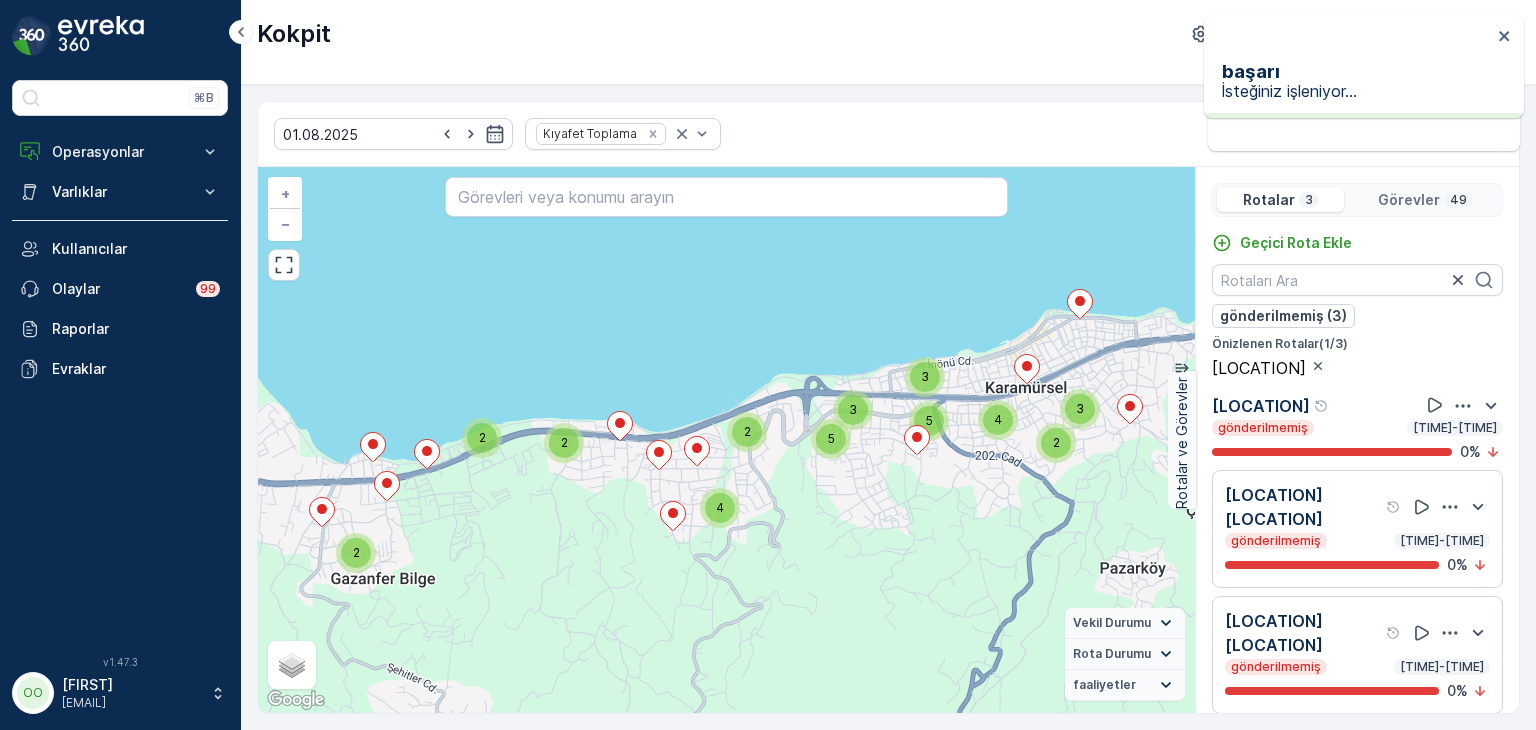 click 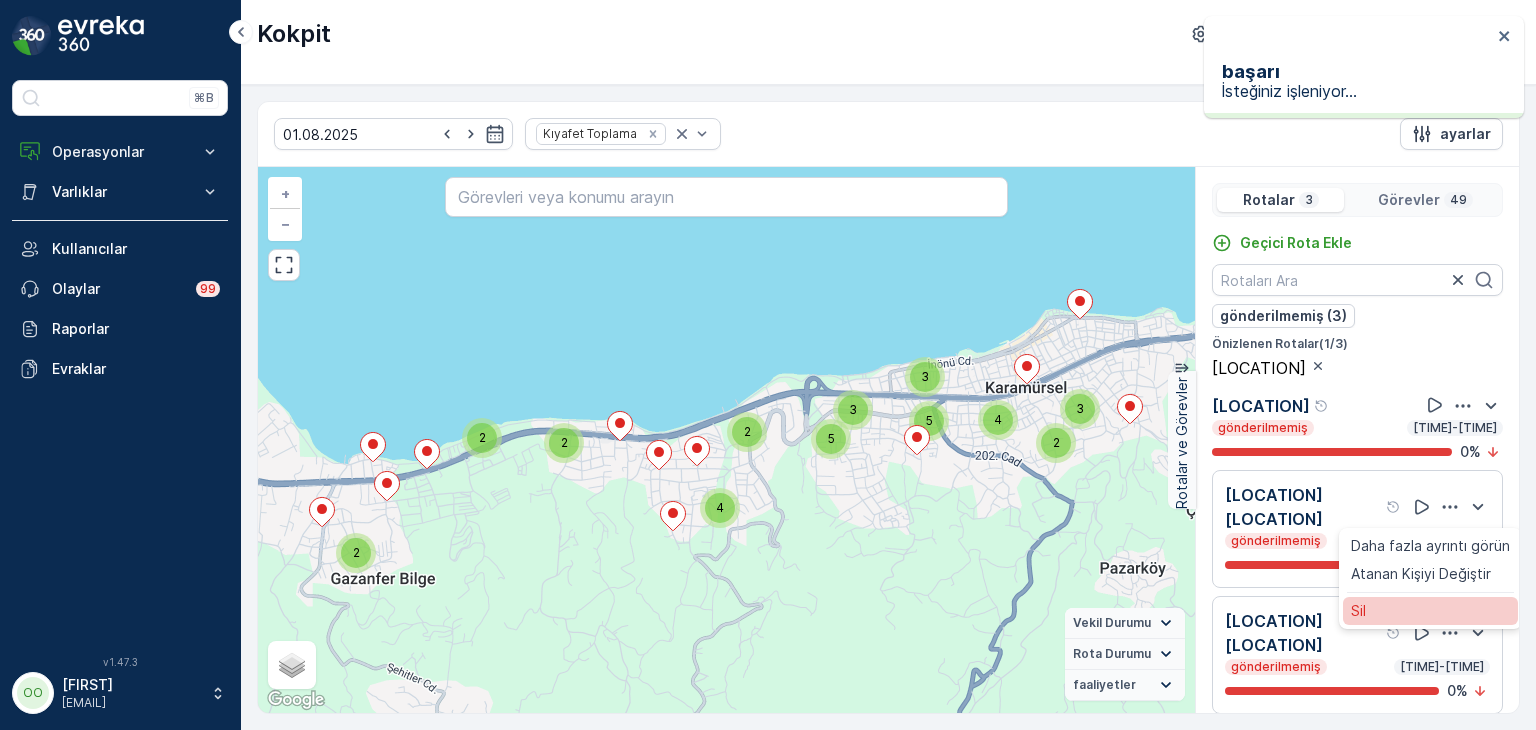click on "Sil" at bounding box center [1358, 611] 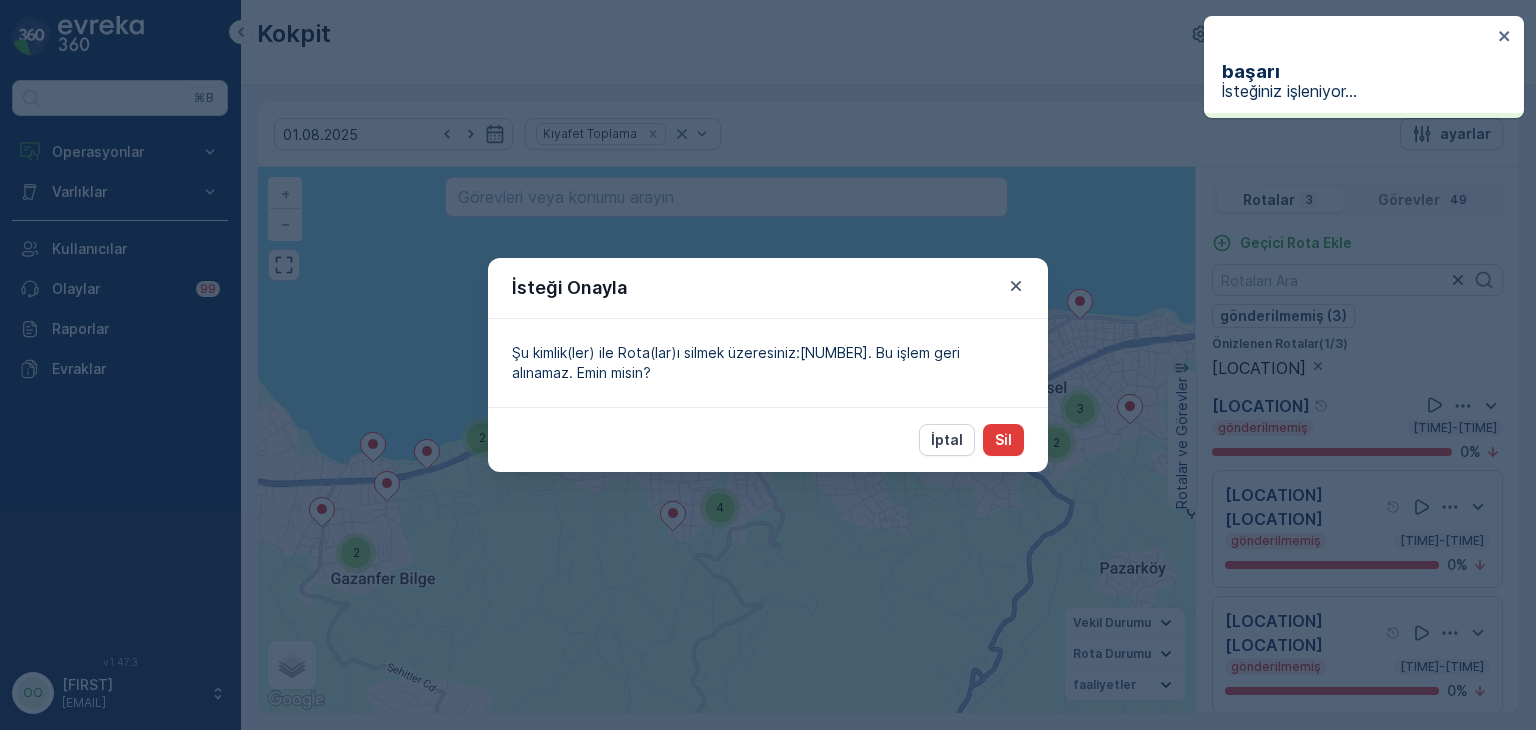 click on "Sil" at bounding box center [1003, 440] 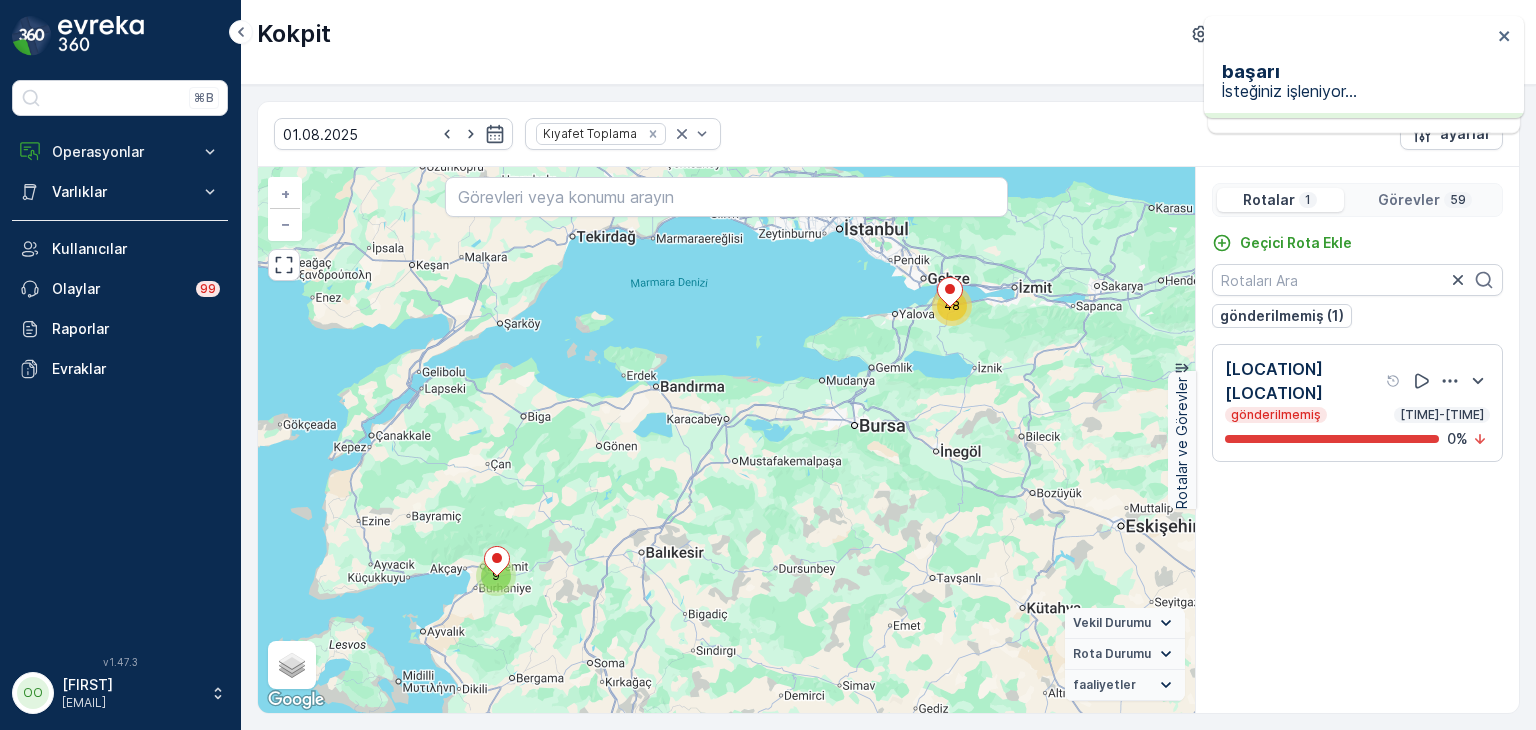 click 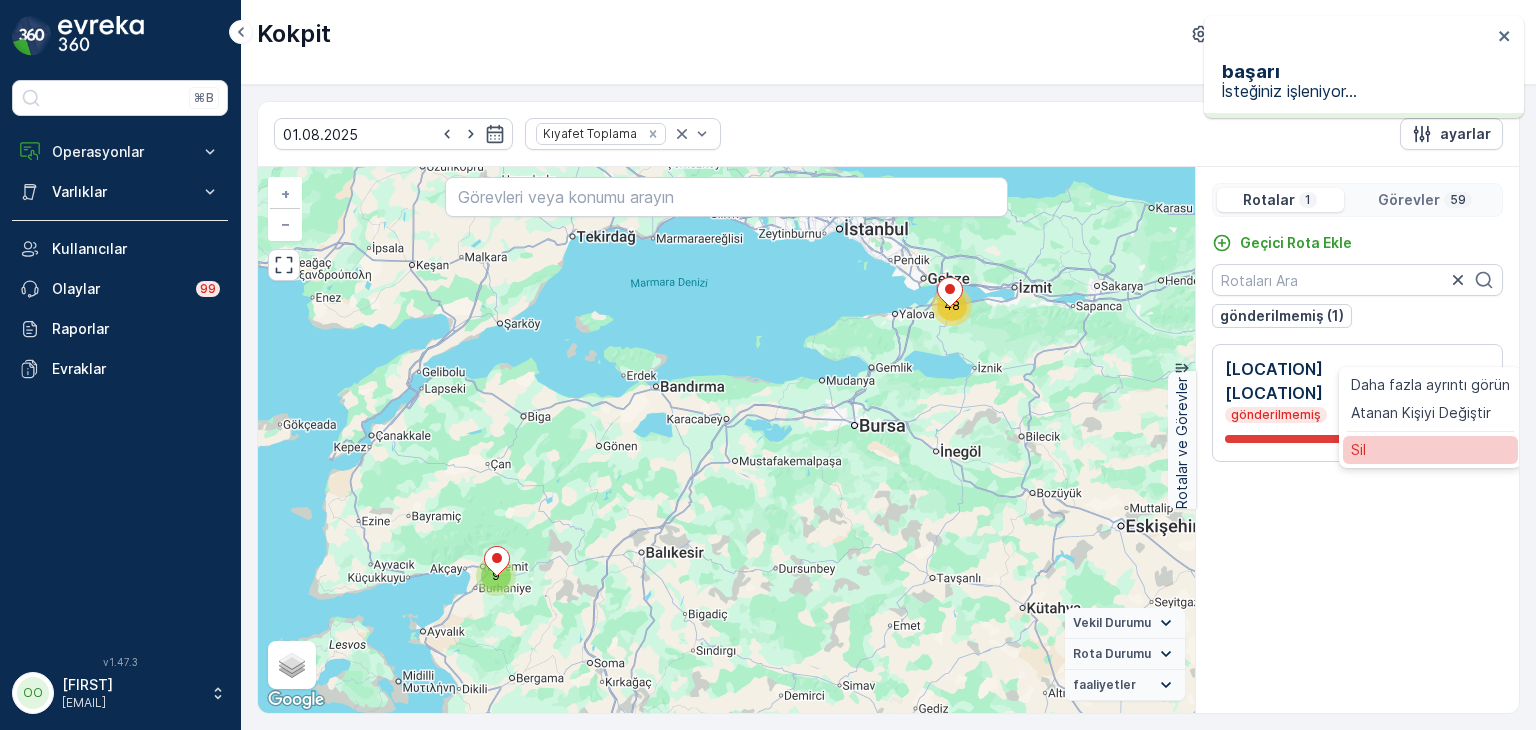 click on "Sil" at bounding box center [1430, 450] 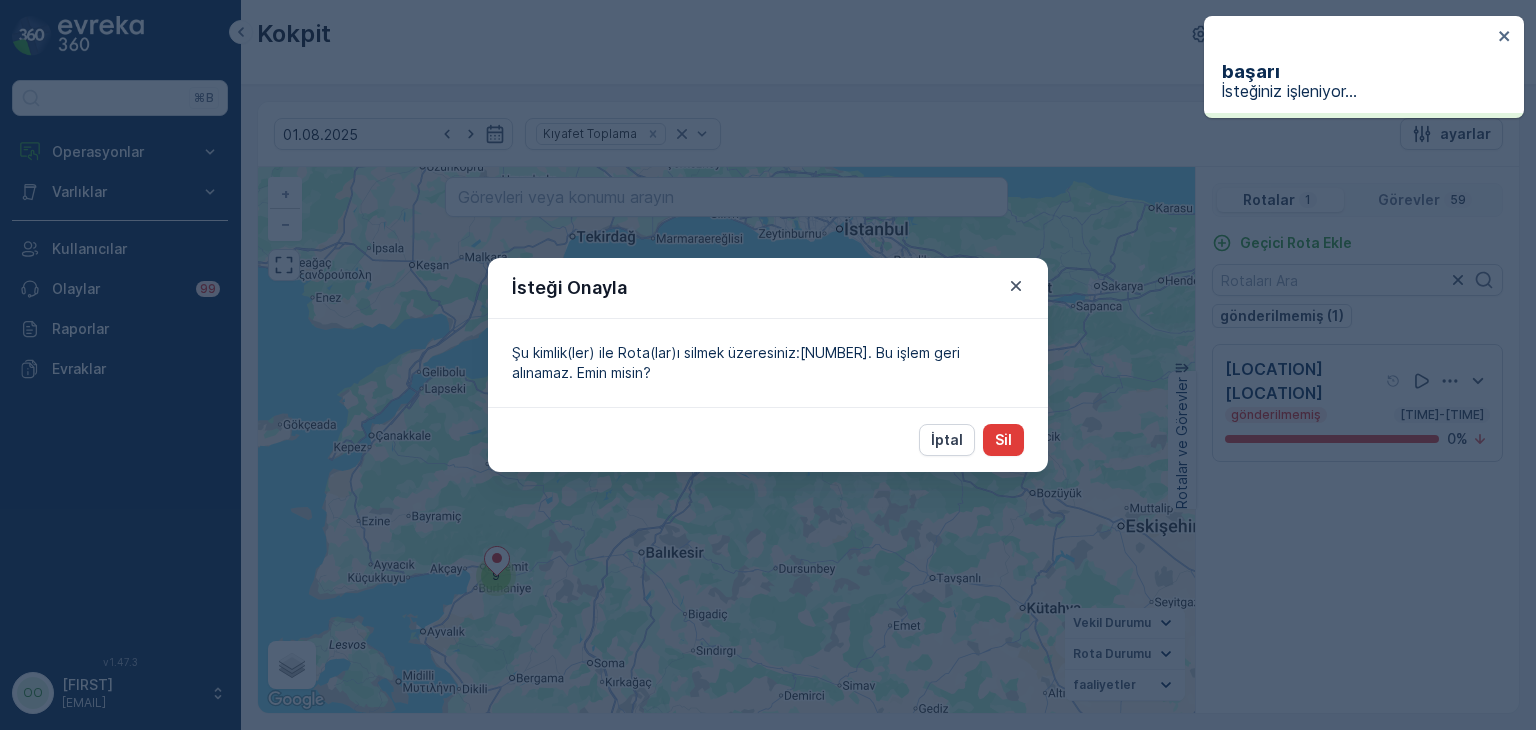 click on "Sil" at bounding box center [1003, 440] 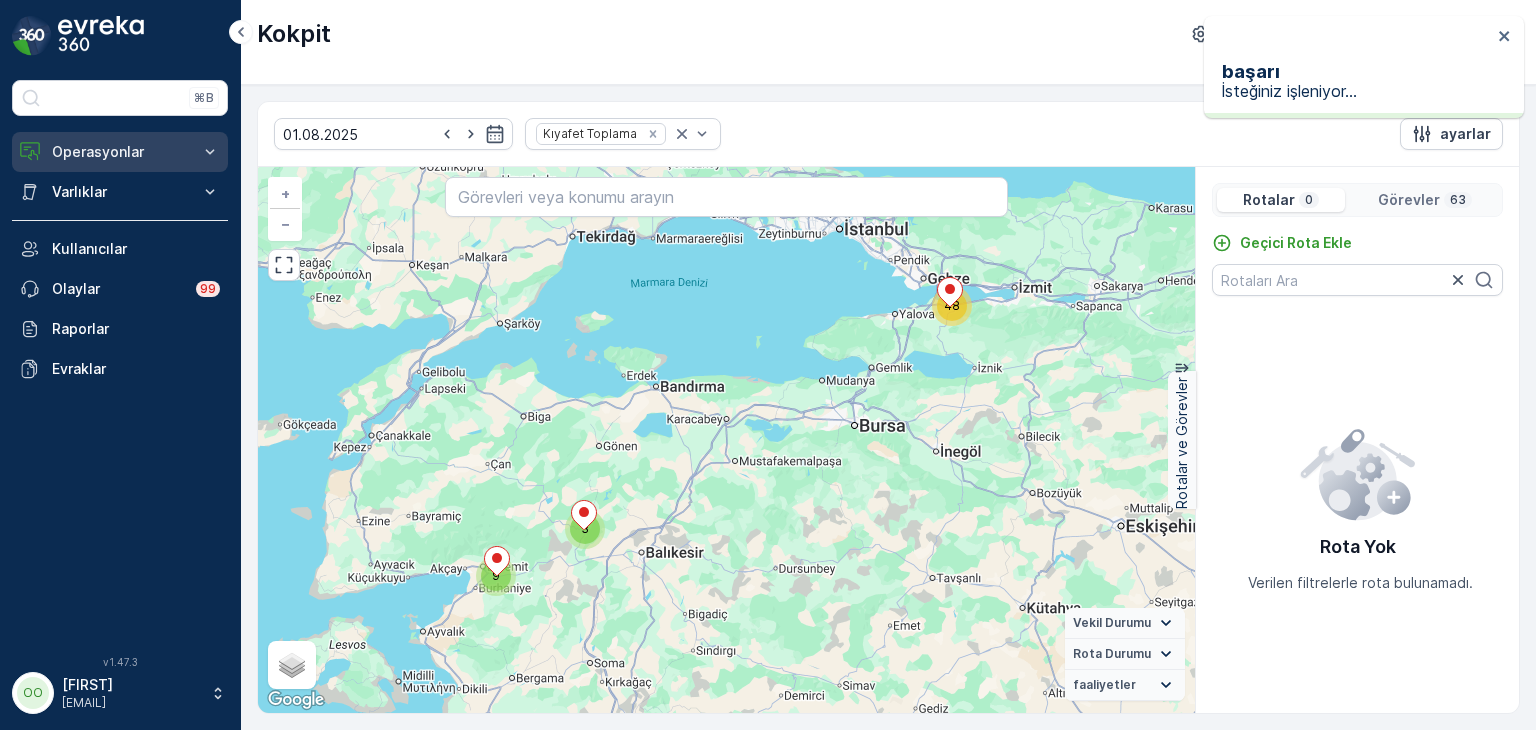click on "Operasyonlar" at bounding box center [120, 152] 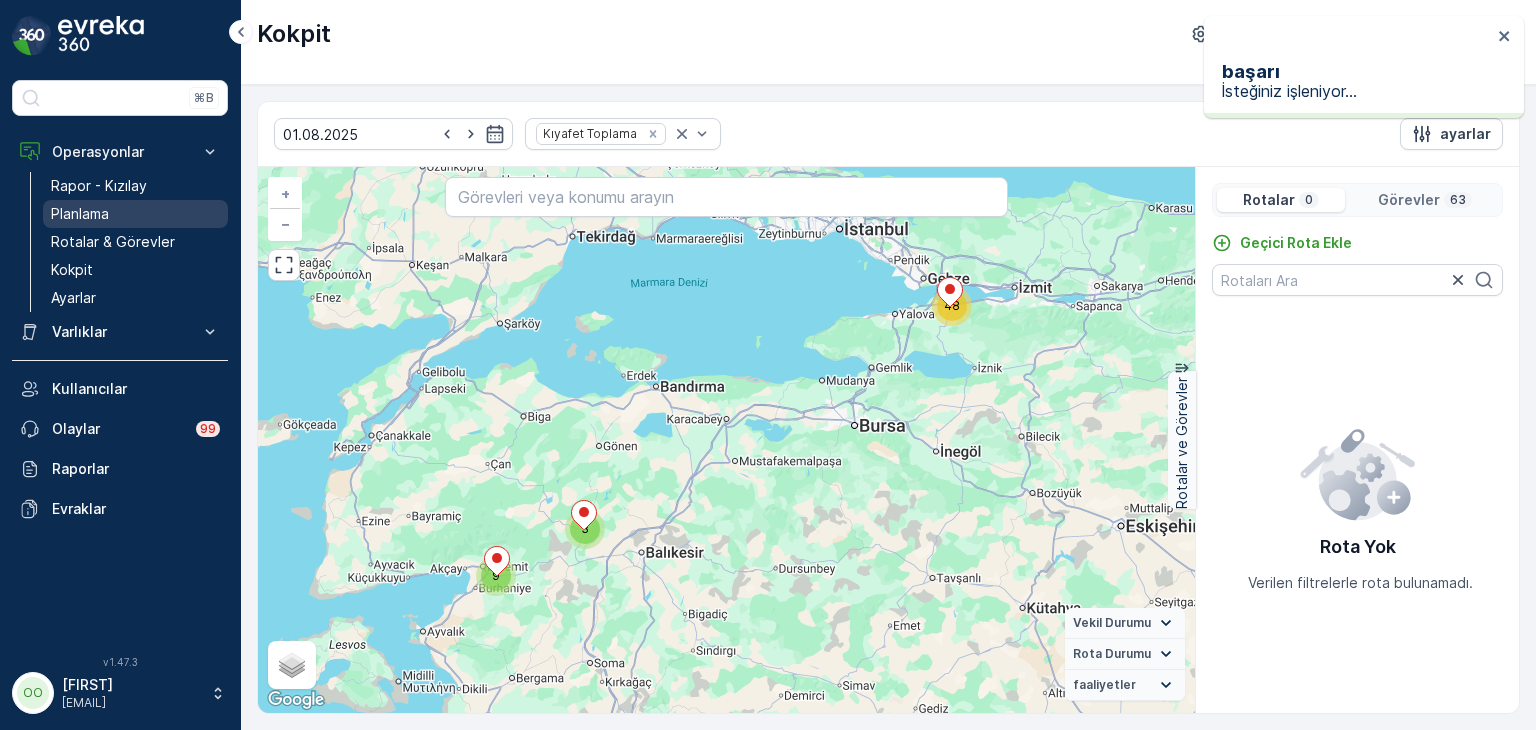 click on "Planlama" at bounding box center (80, 214) 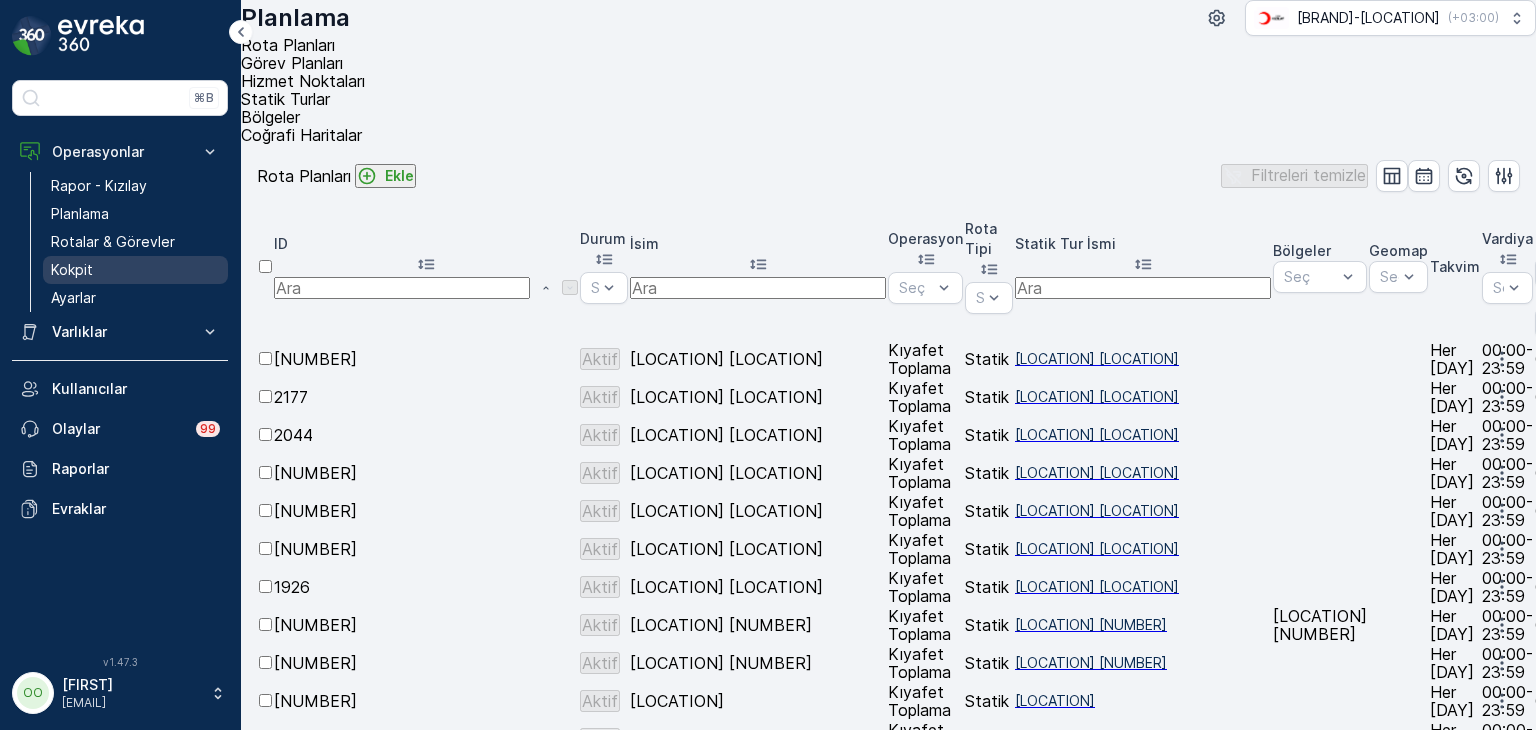 click on "Kokpit" at bounding box center [135, 270] 